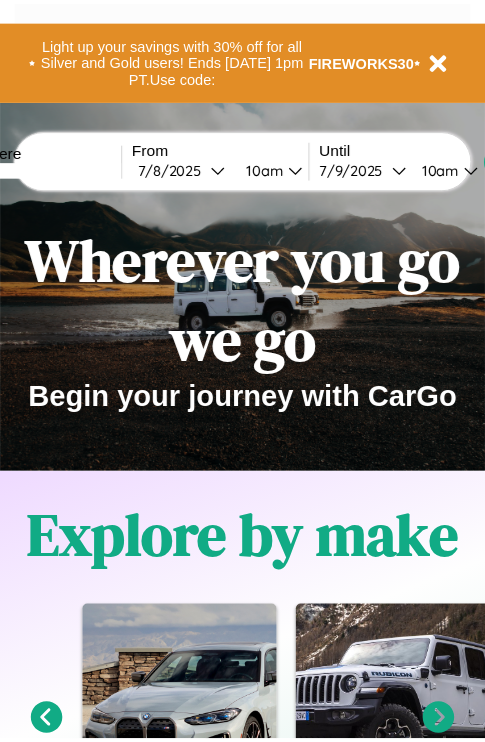 scroll, scrollTop: 0, scrollLeft: 0, axis: both 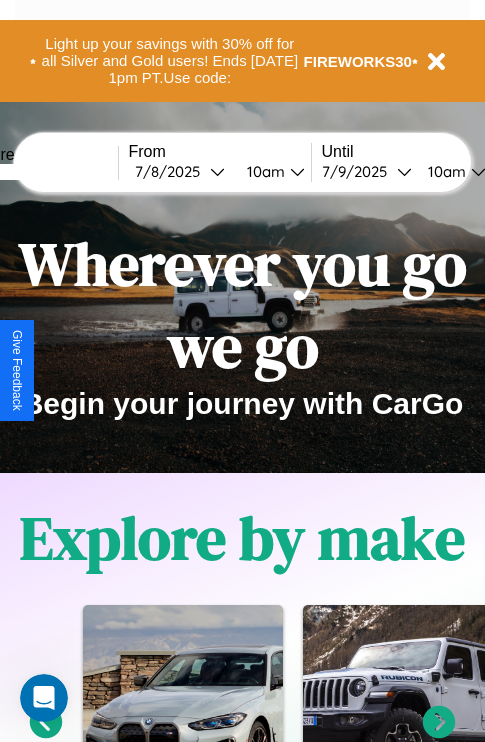 click at bounding box center [43, 172] 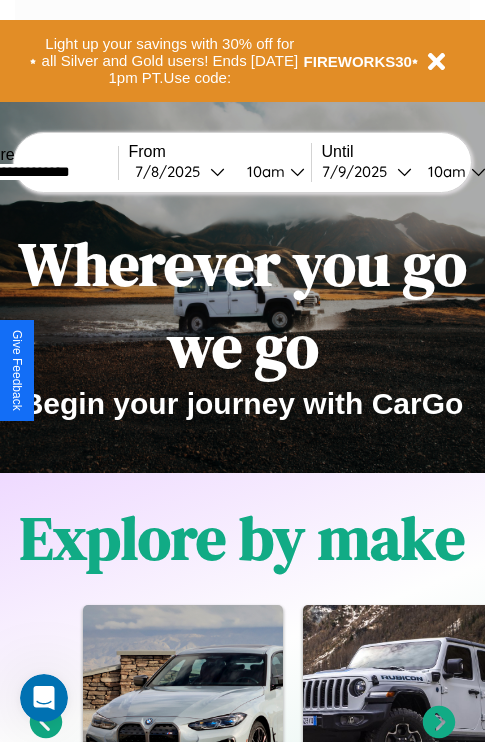 type on "**********" 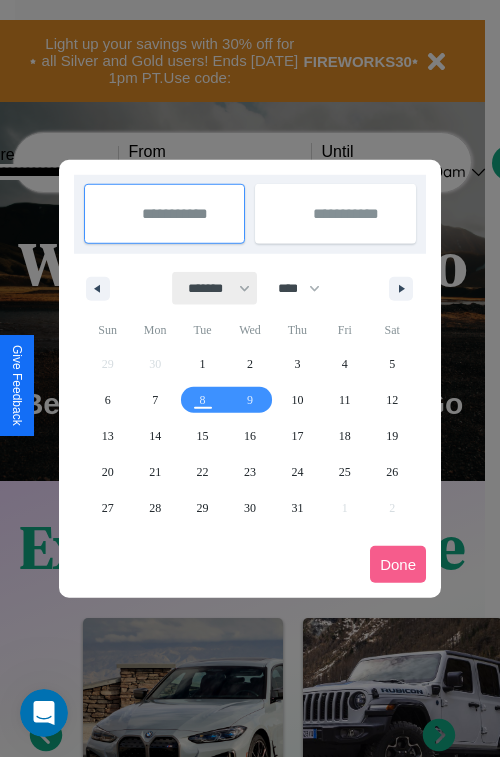 click on "******* ******** ***** ***** *** **** **** ****** ********* ******* ******** ********" at bounding box center (215, 288) 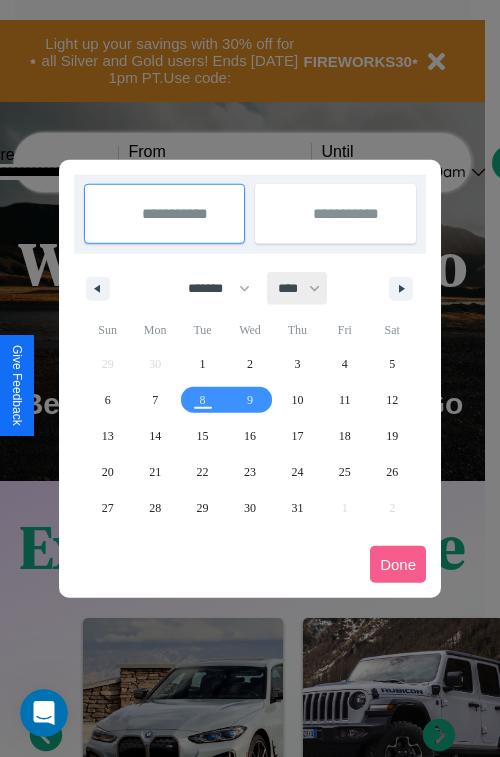 click on "**** **** **** **** **** **** **** **** **** **** **** **** **** **** **** **** **** **** **** **** **** **** **** **** **** **** **** **** **** **** **** **** **** **** **** **** **** **** **** **** **** **** **** **** **** **** **** **** **** **** **** **** **** **** **** **** **** **** **** **** **** **** **** **** **** **** **** **** **** **** **** **** **** **** **** **** **** **** **** **** **** **** **** **** **** **** **** **** **** **** **** **** **** **** **** **** **** **** **** **** **** **** **** **** **** **** **** **** **** **** **** **** **** **** **** **** **** **** **** **** ****" at bounding box center (298, 288) 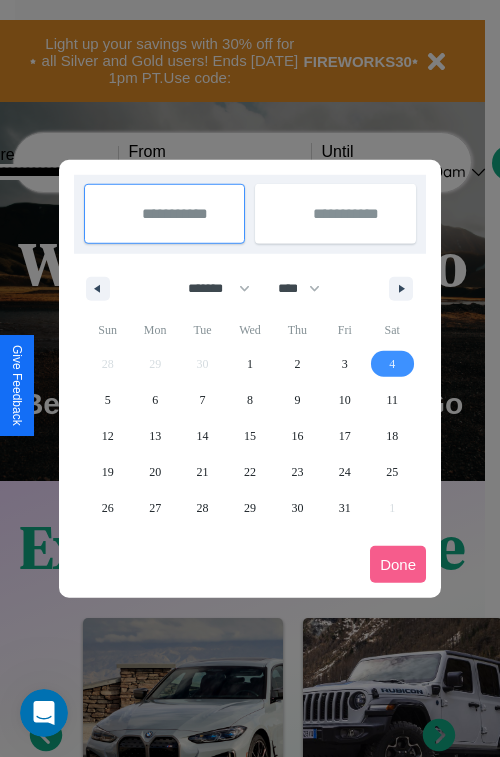 click on "4" at bounding box center [392, 364] 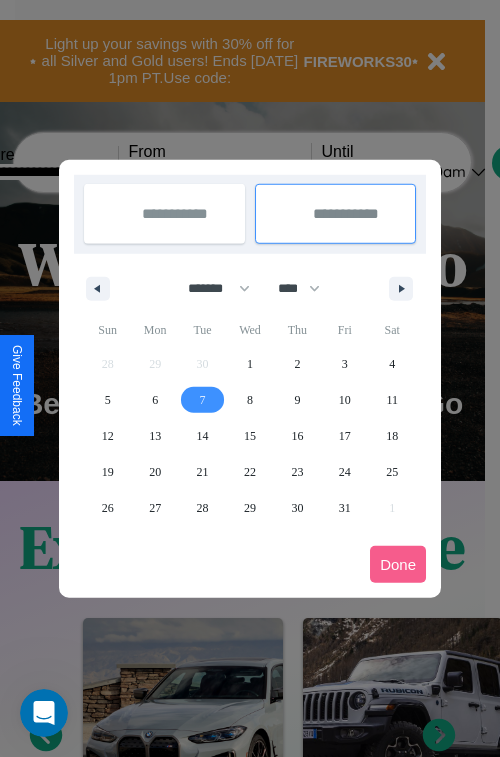 click on "7" at bounding box center [203, 400] 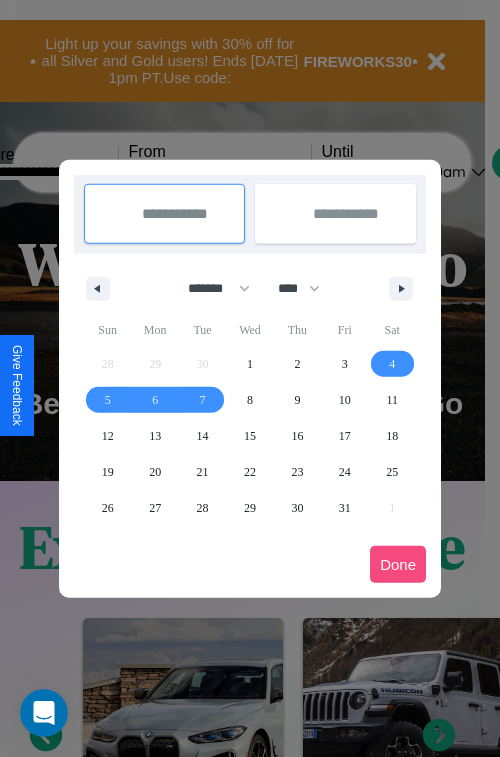 click on "Done" at bounding box center [398, 564] 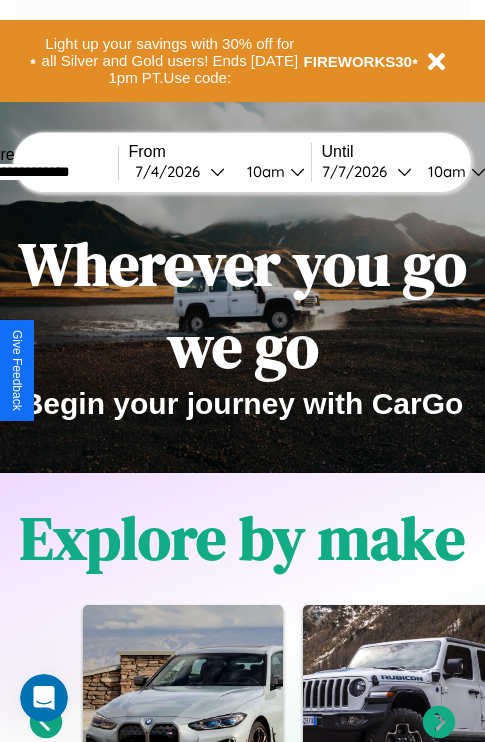 scroll, scrollTop: 0, scrollLeft: 68, axis: horizontal 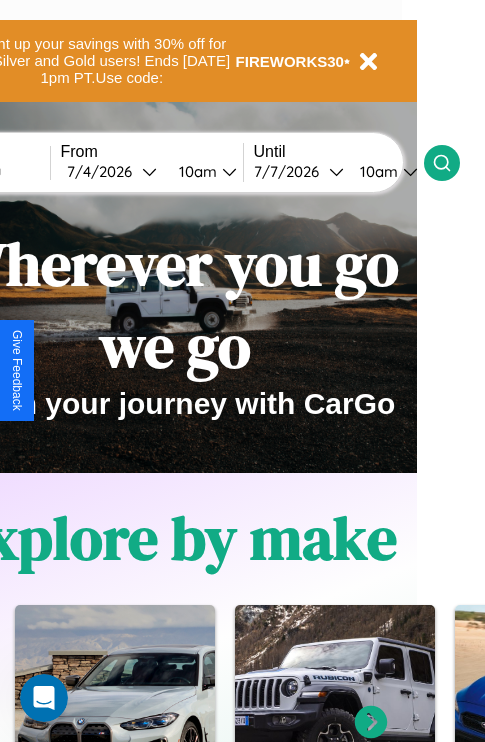 click 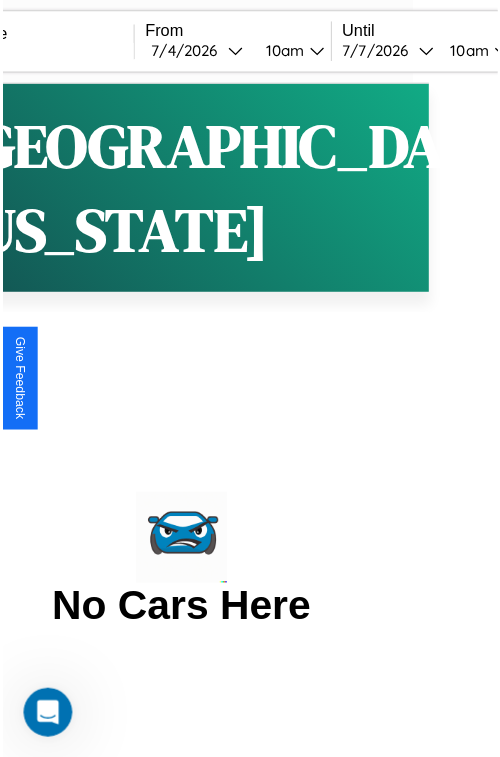 scroll, scrollTop: 0, scrollLeft: 0, axis: both 